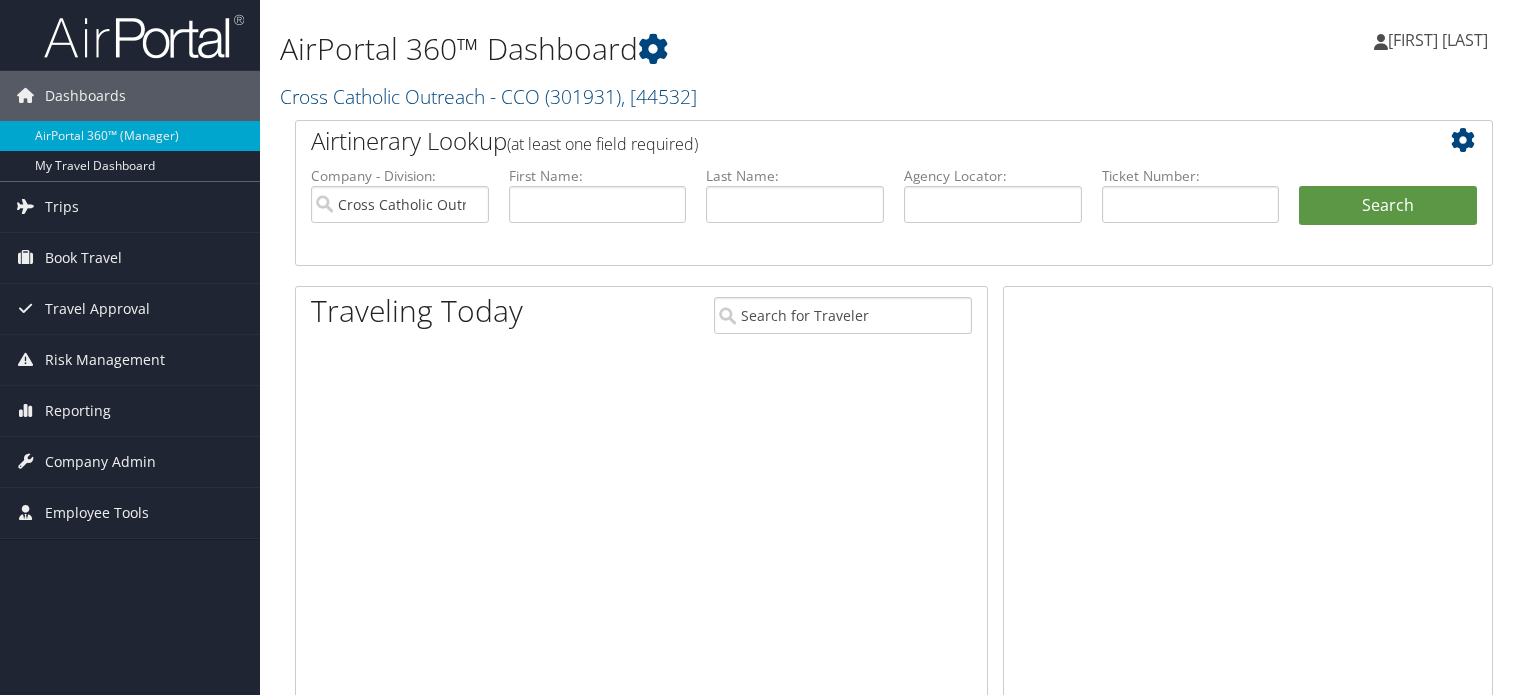 click at bounding box center [25, 206] 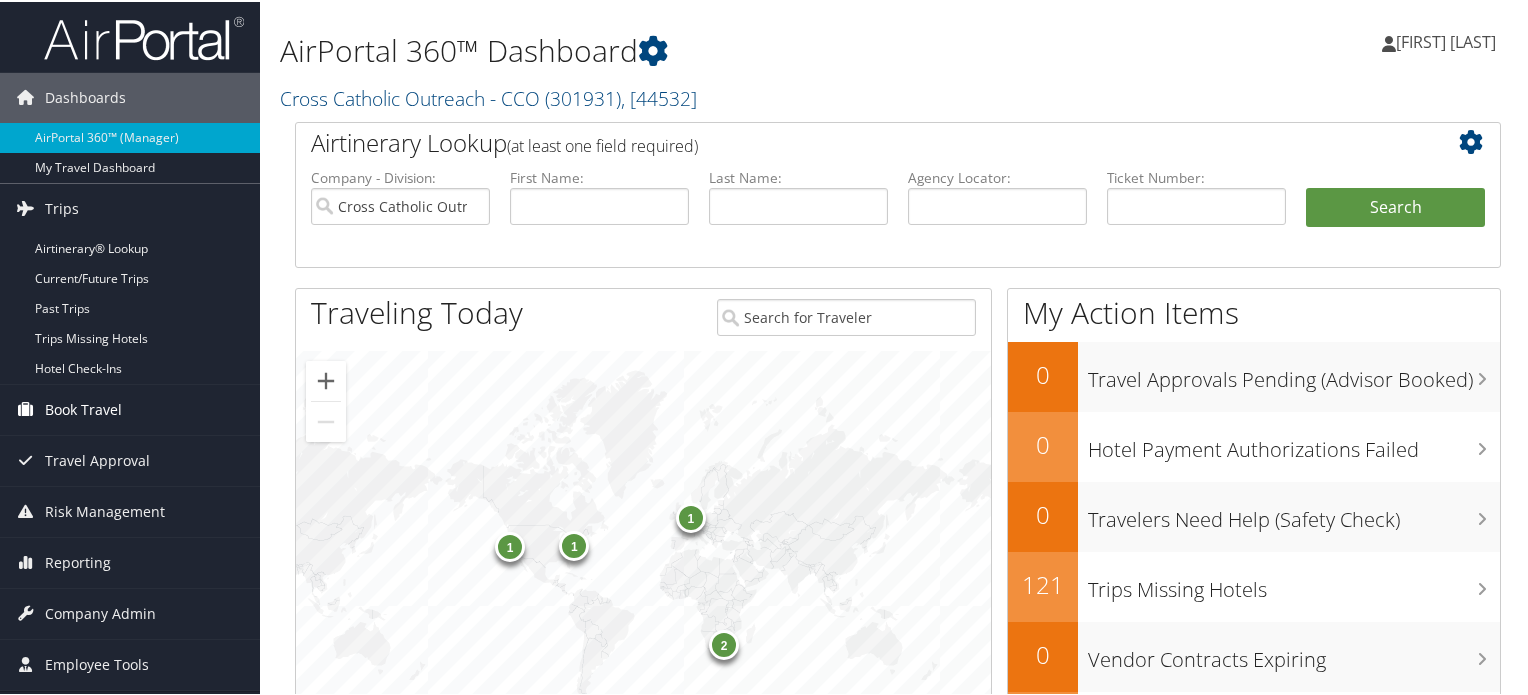 click on "Book Travel" at bounding box center [83, 408] 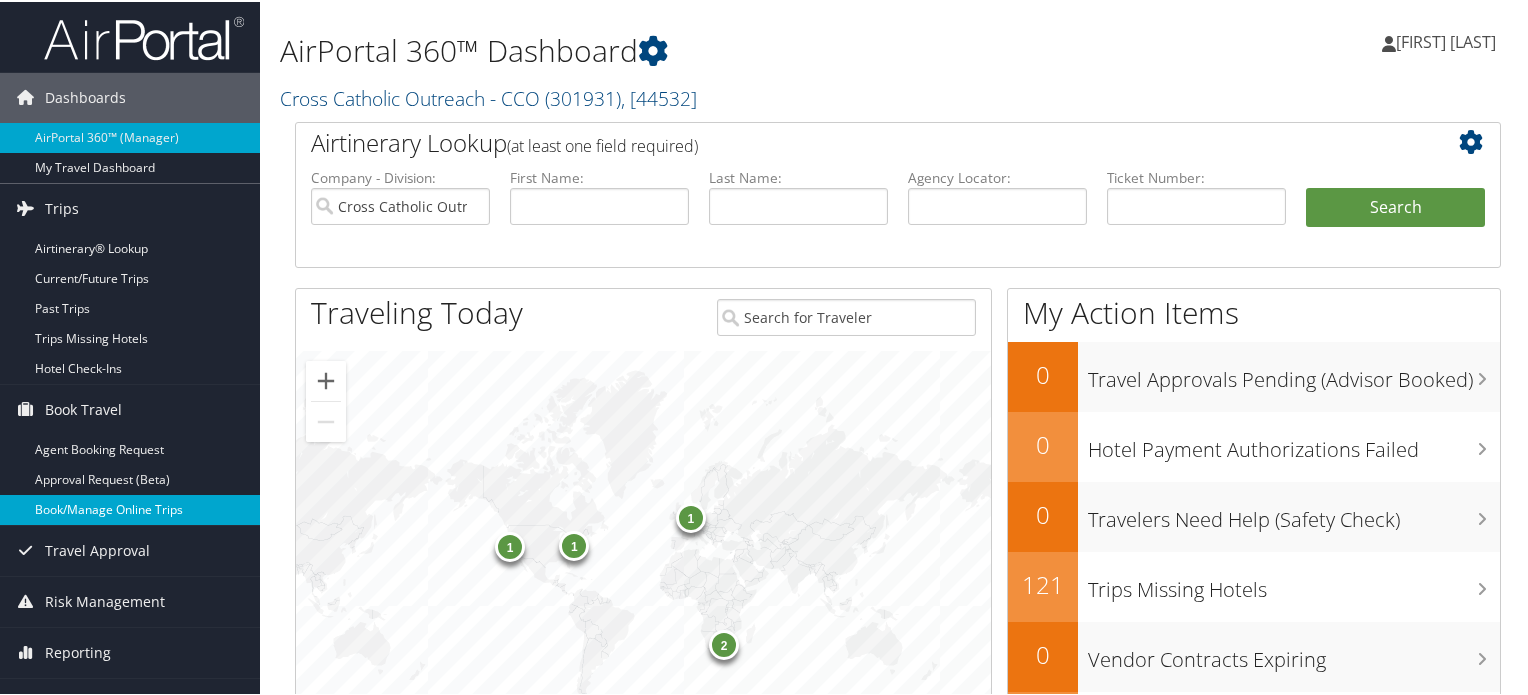 click on "Book/Manage Online Trips" at bounding box center [130, 508] 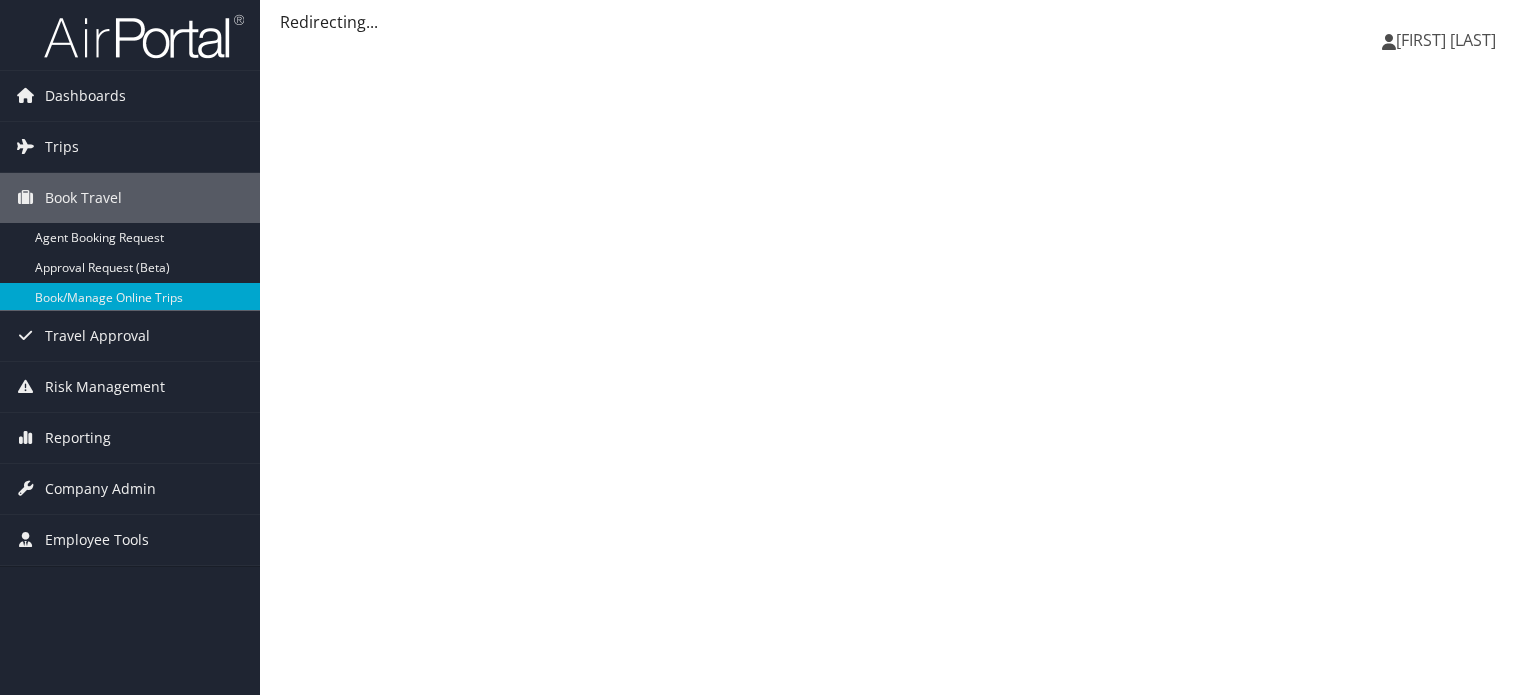 scroll, scrollTop: 0, scrollLeft: 0, axis: both 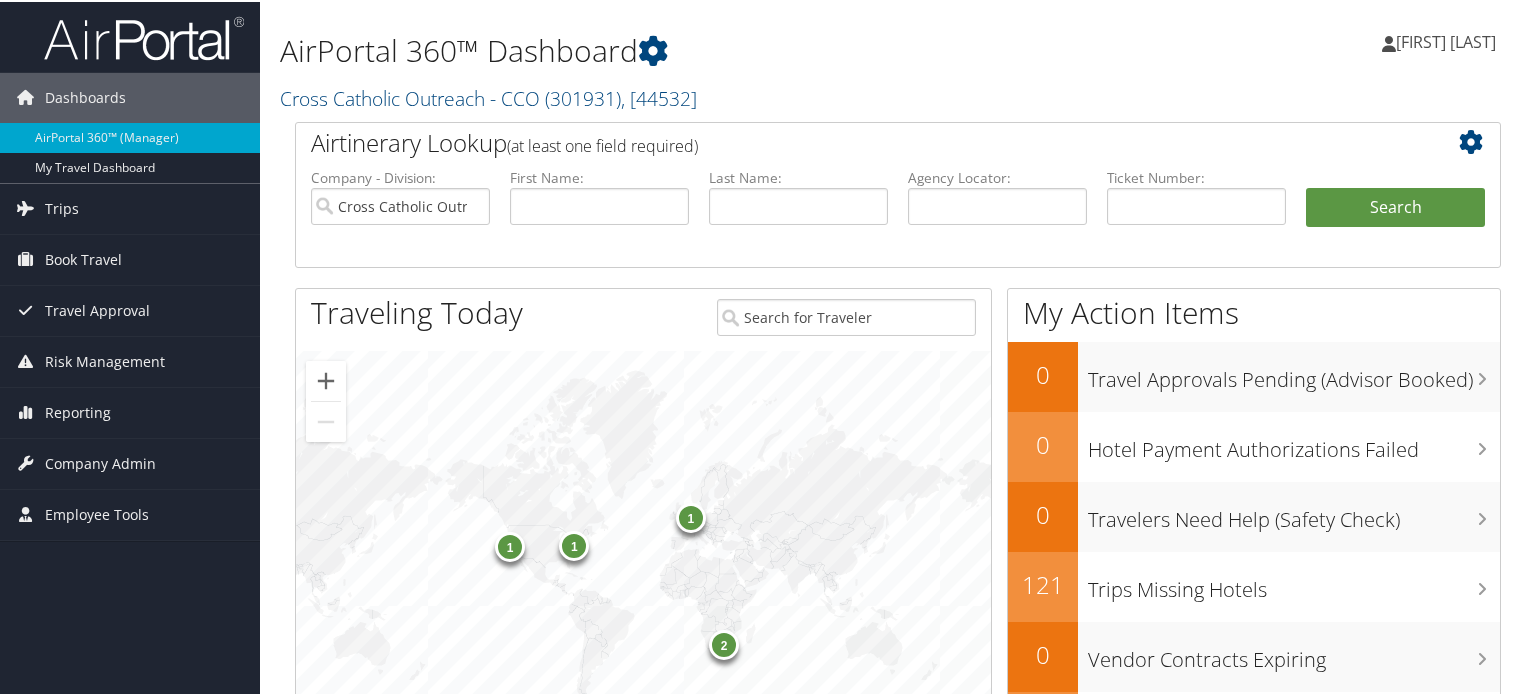 click on "[FIRST] [LAST]" at bounding box center [1446, 40] 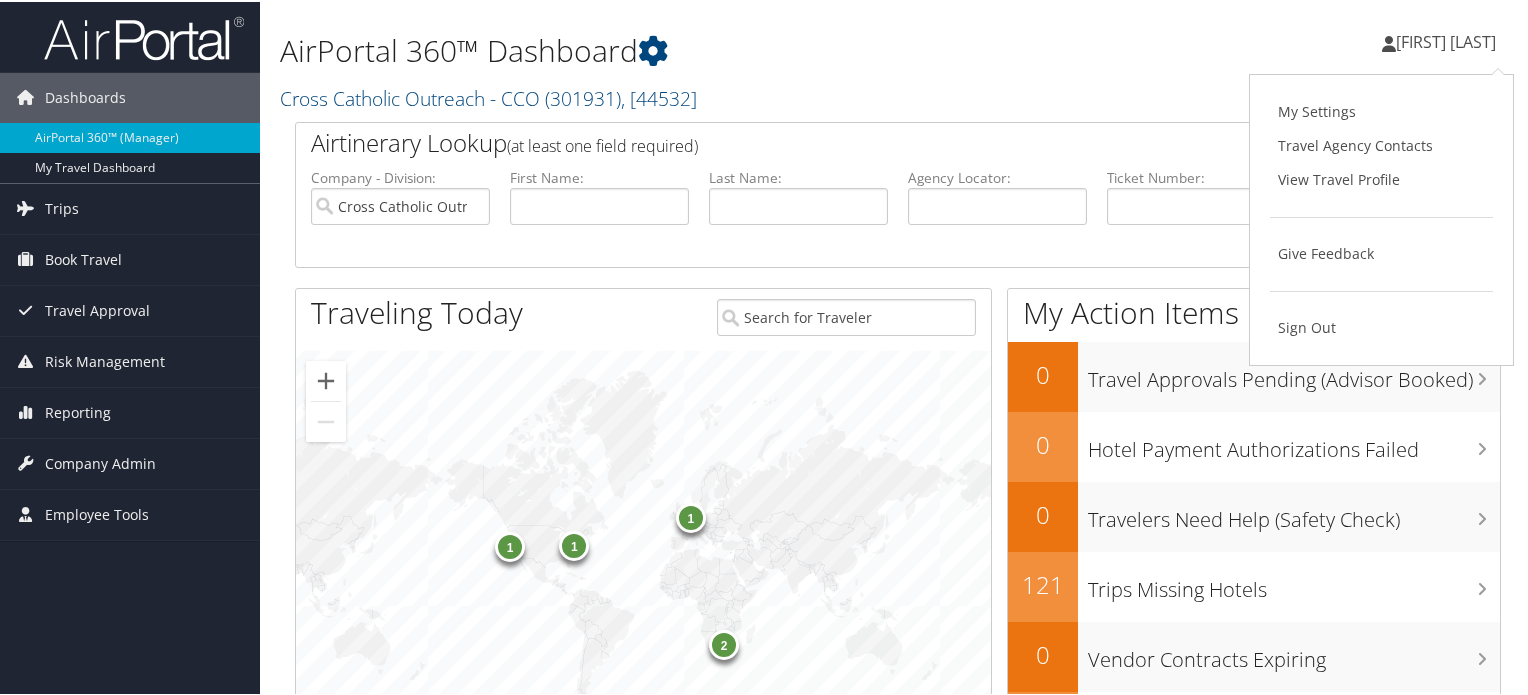 click on "[FIRST] [LAST]" at bounding box center (1446, 40) 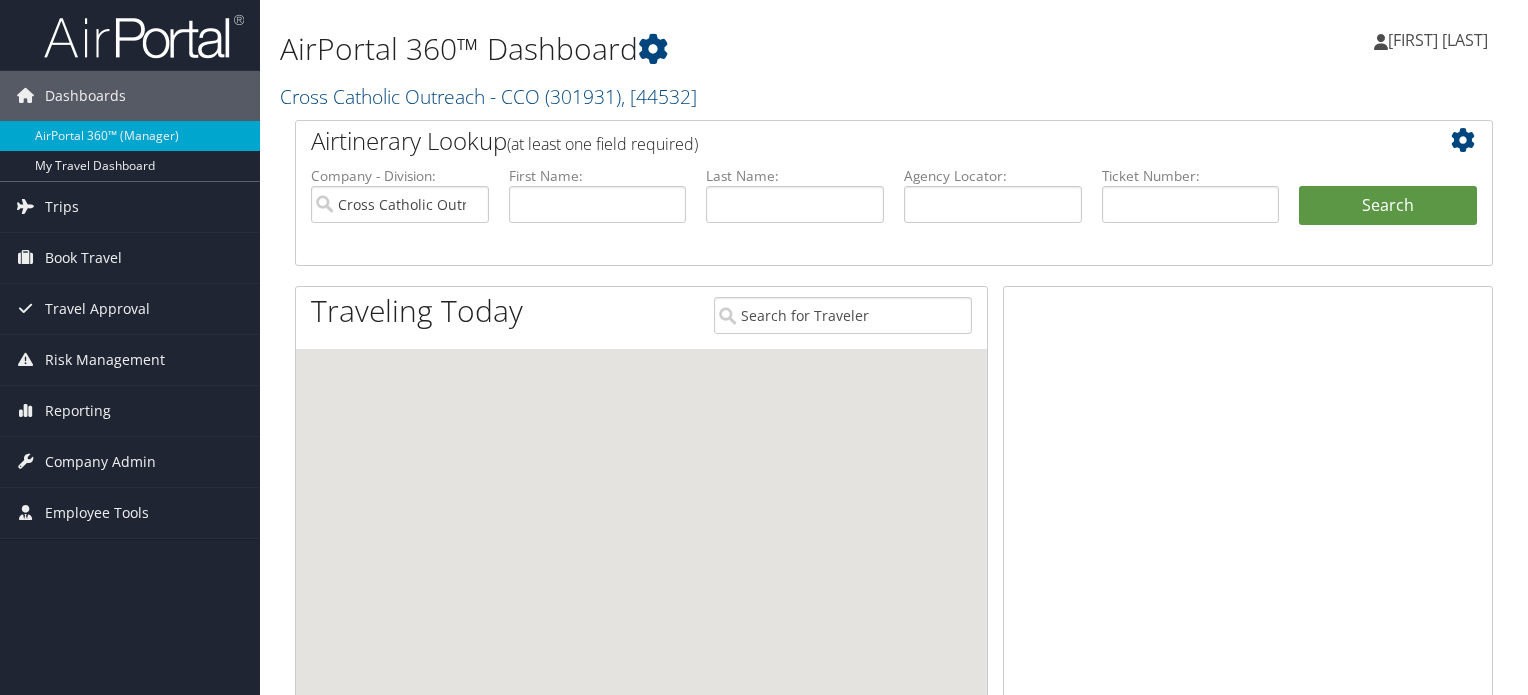 scroll, scrollTop: 0, scrollLeft: 0, axis: both 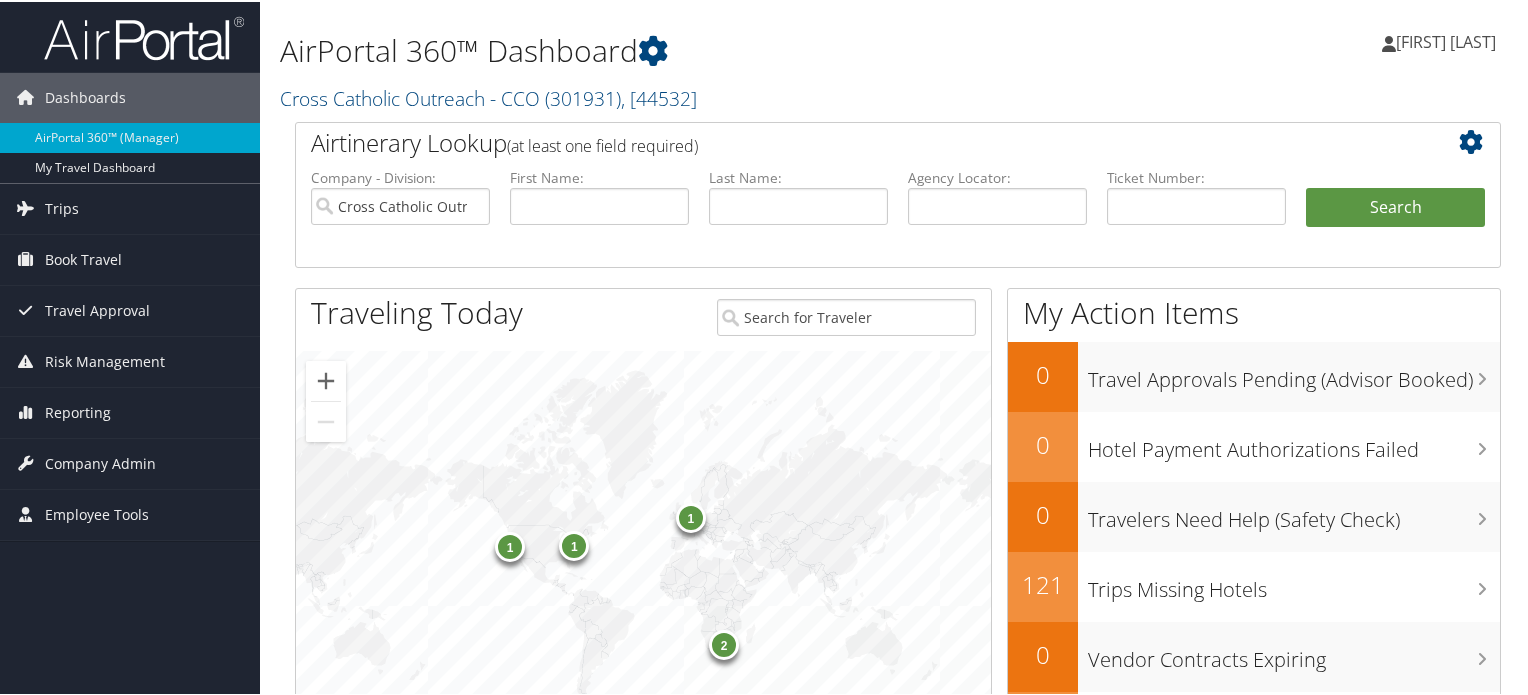 click on "[FIRST] [LAST]" at bounding box center (1446, 40) 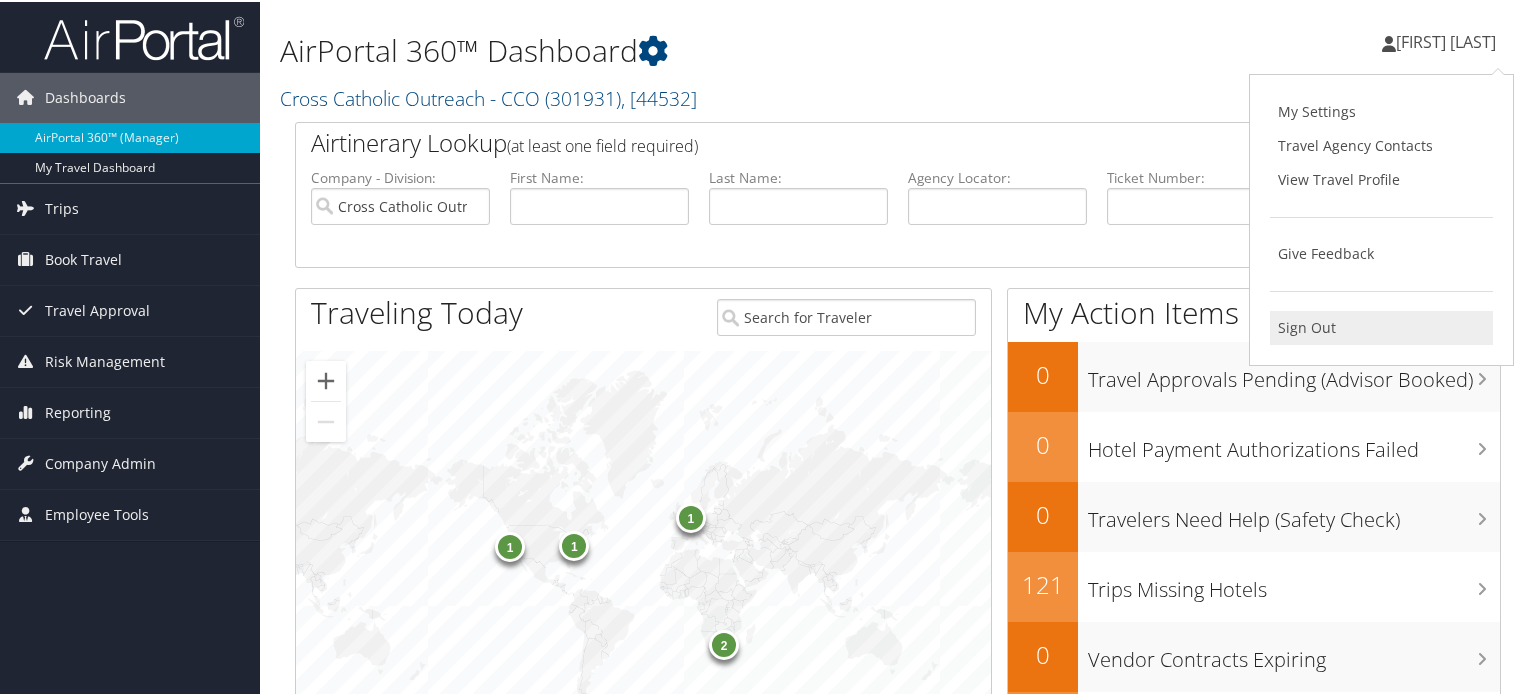 click on "Sign Out" at bounding box center (1381, 326) 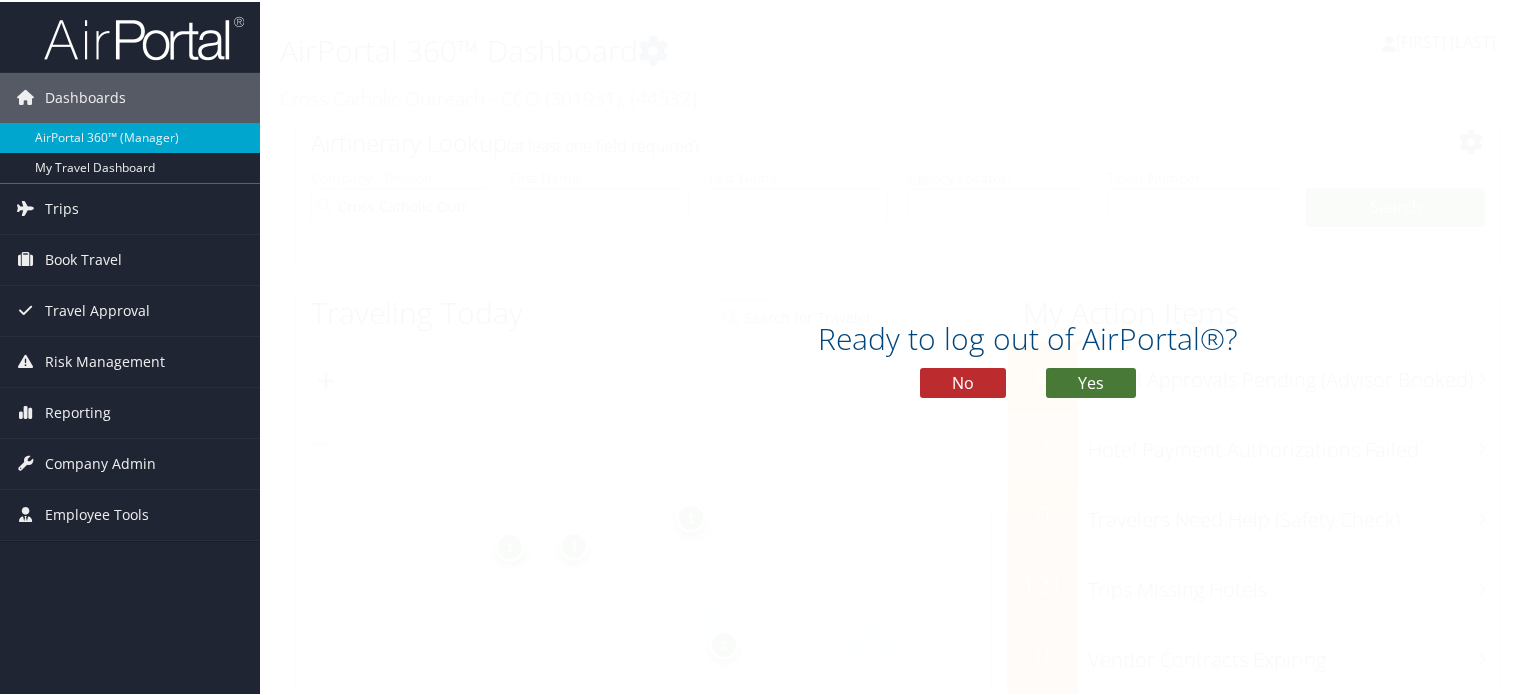 click on "Yes" at bounding box center [1091, 381] 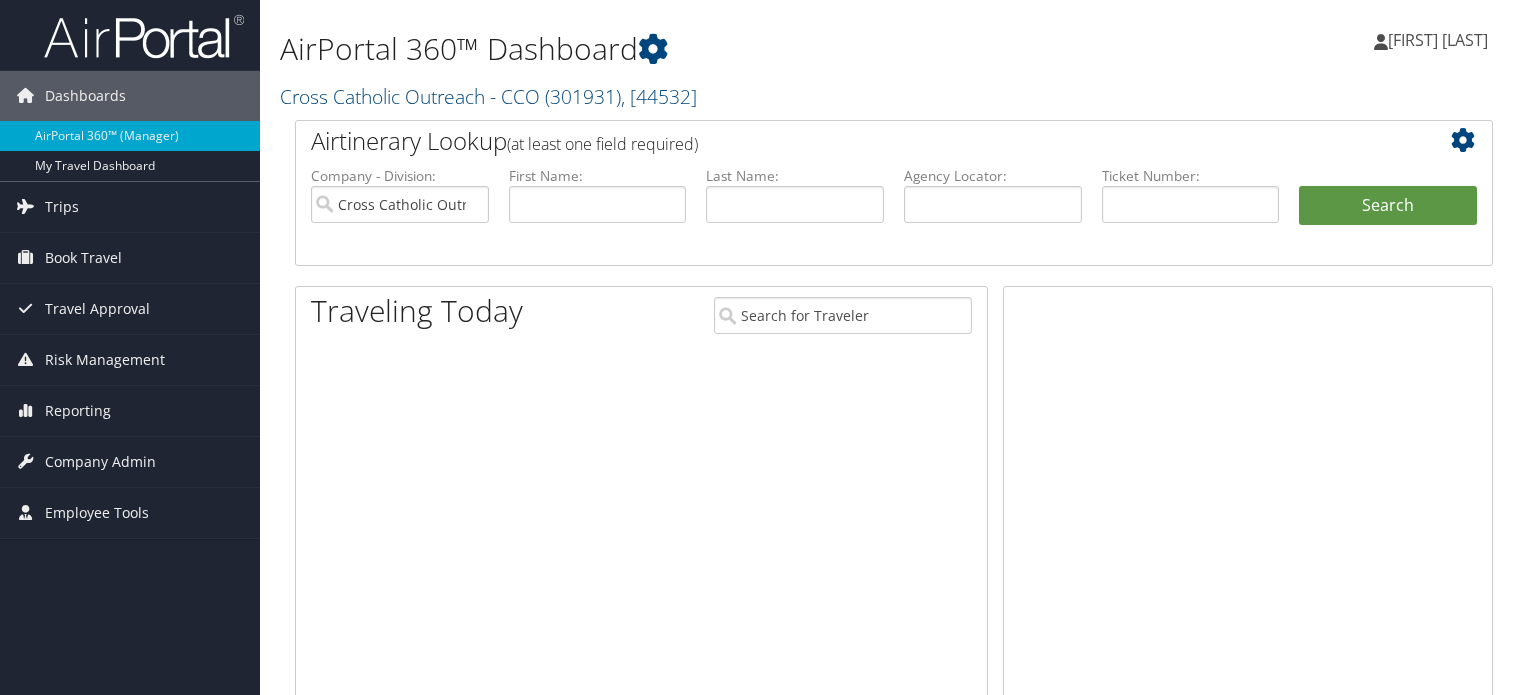 scroll, scrollTop: 0, scrollLeft: 0, axis: both 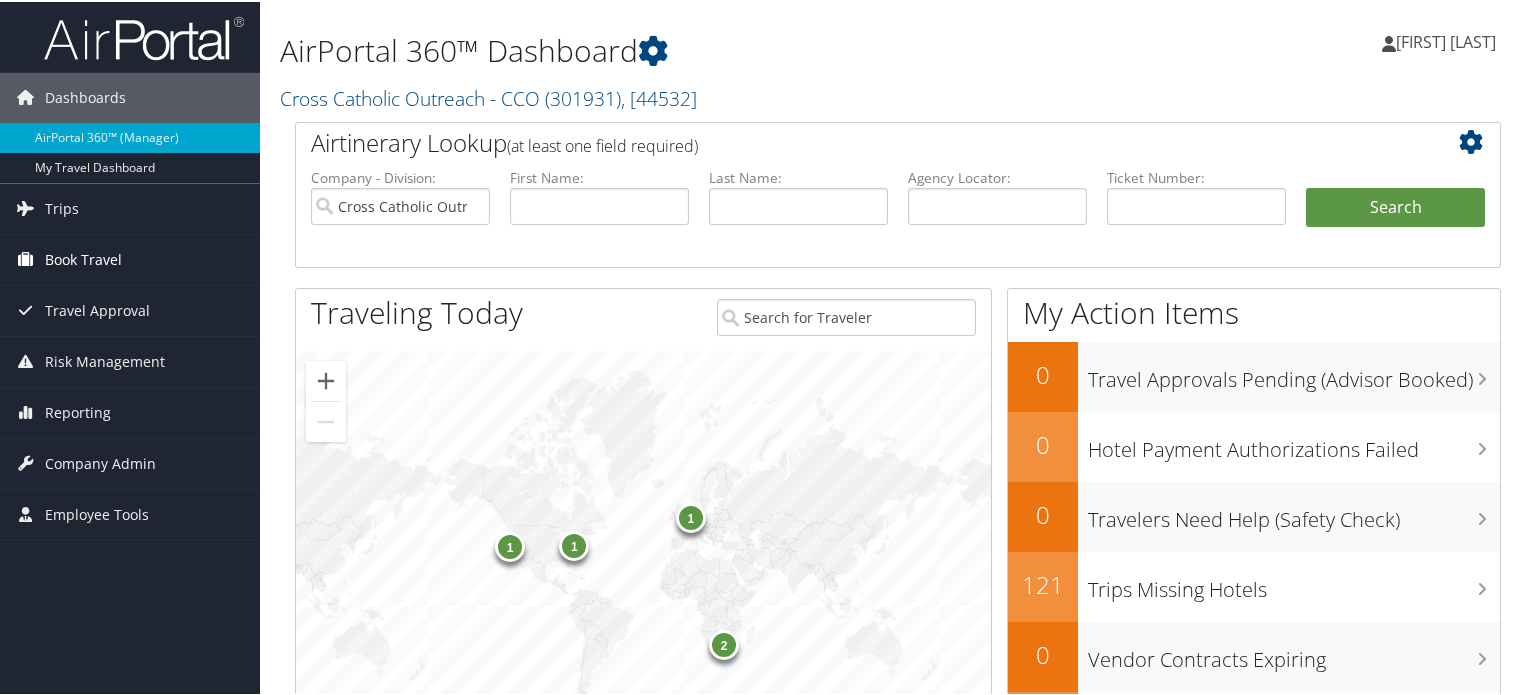 click on "Book Travel" at bounding box center (83, 258) 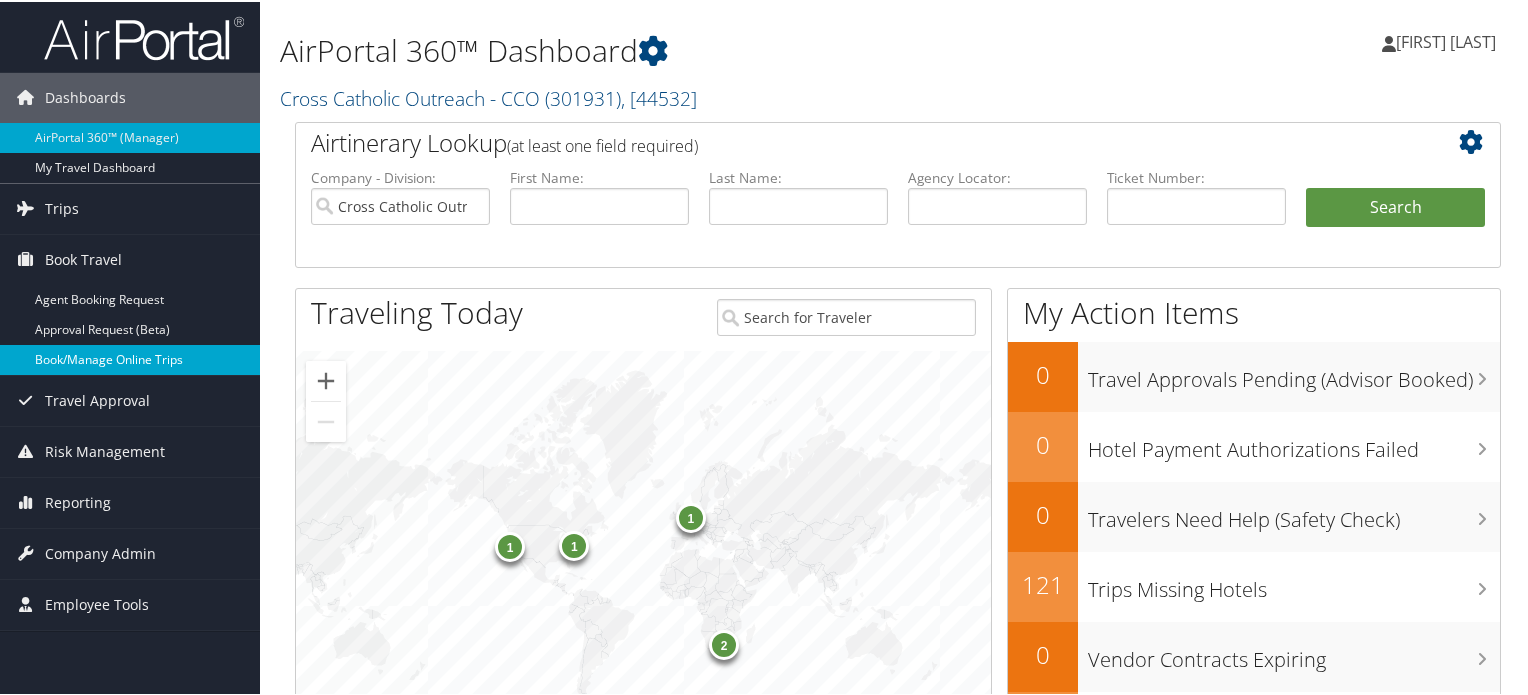 click on "Book/Manage Online Trips" at bounding box center (130, 358) 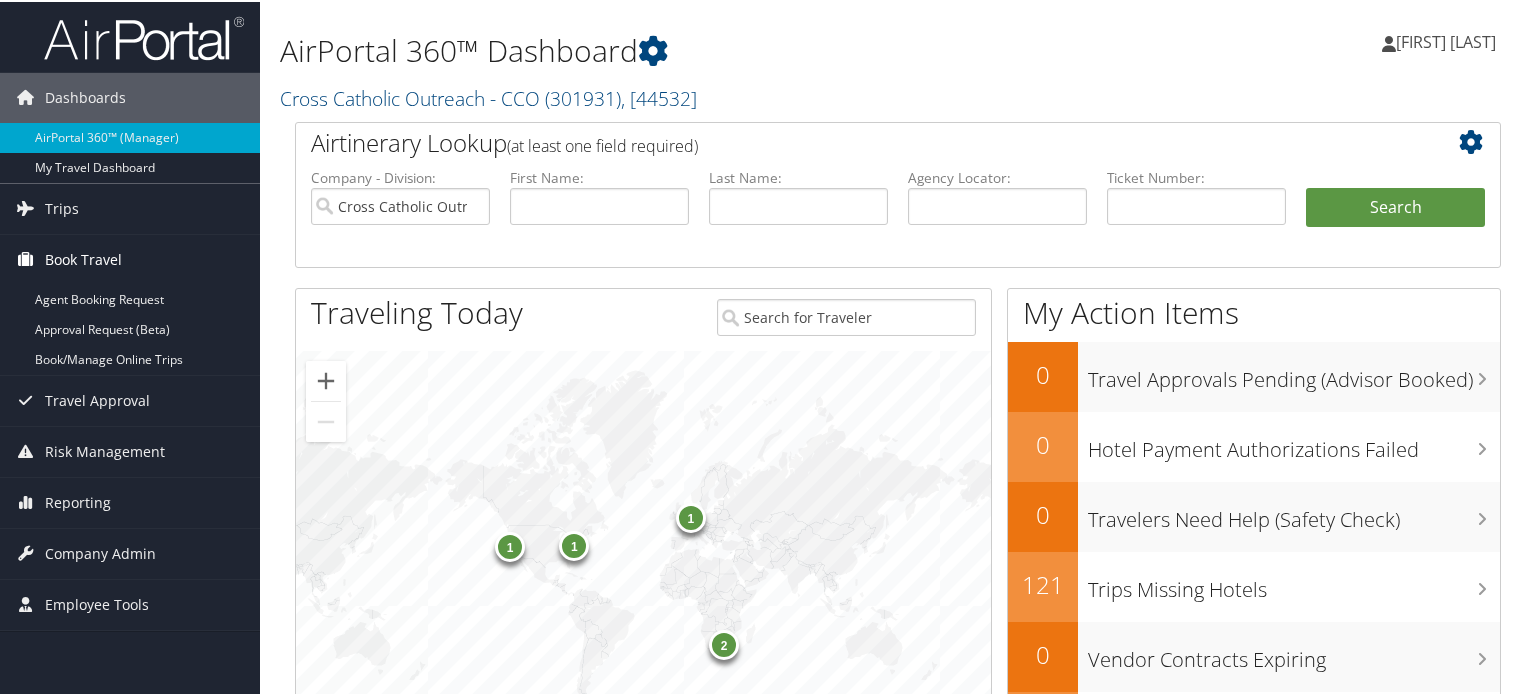 click on "Book Travel" at bounding box center [83, 258] 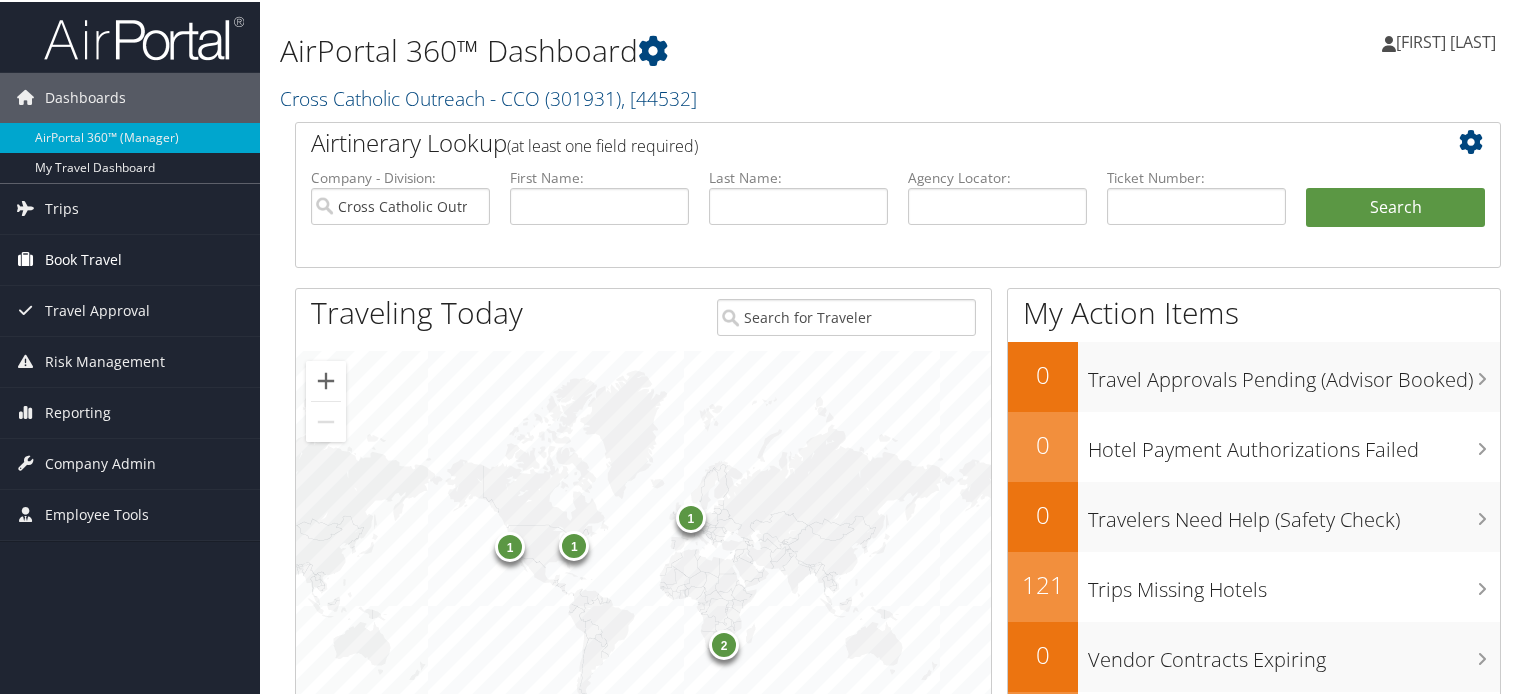 click on "Book Travel" at bounding box center (83, 258) 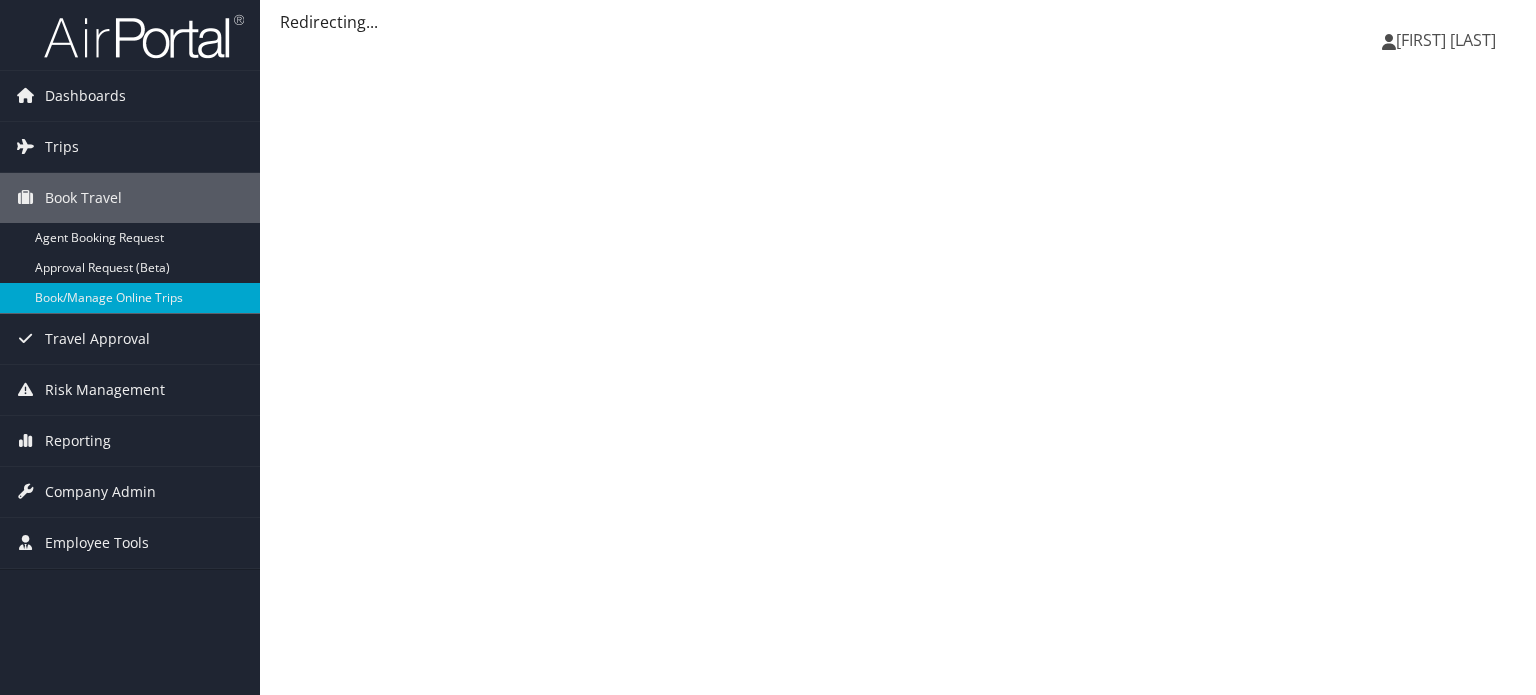 scroll, scrollTop: 0, scrollLeft: 0, axis: both 